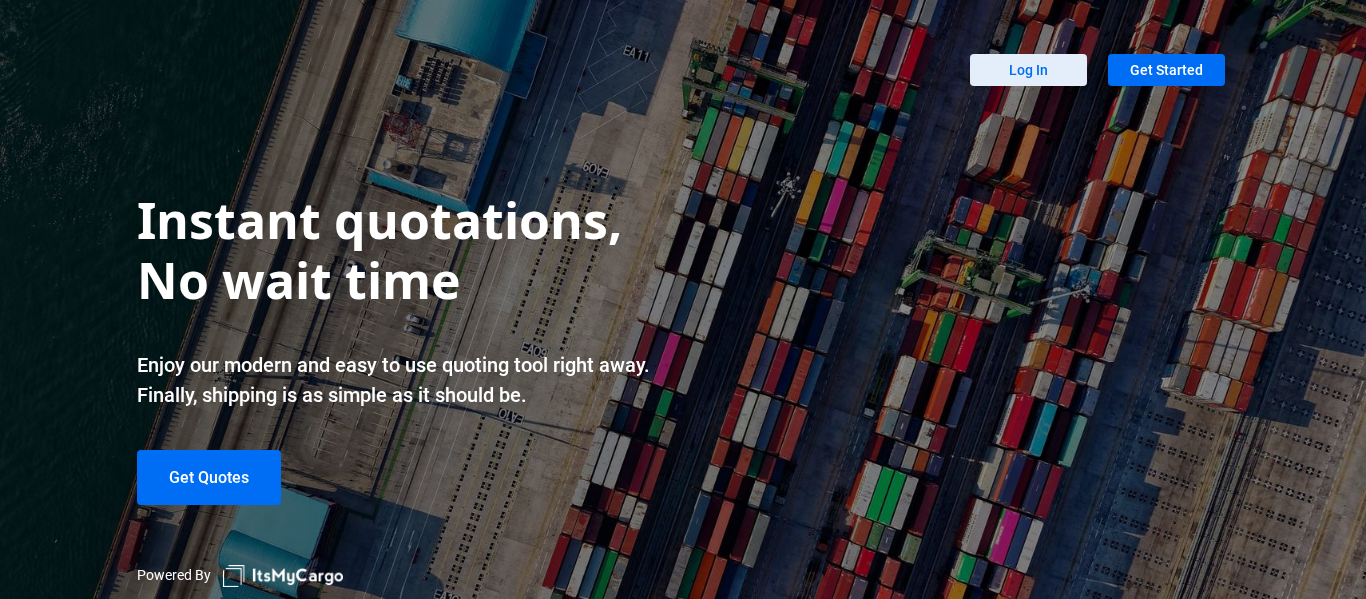 scroll, scrollTop: 0, scrollLeft: 0, axis: both 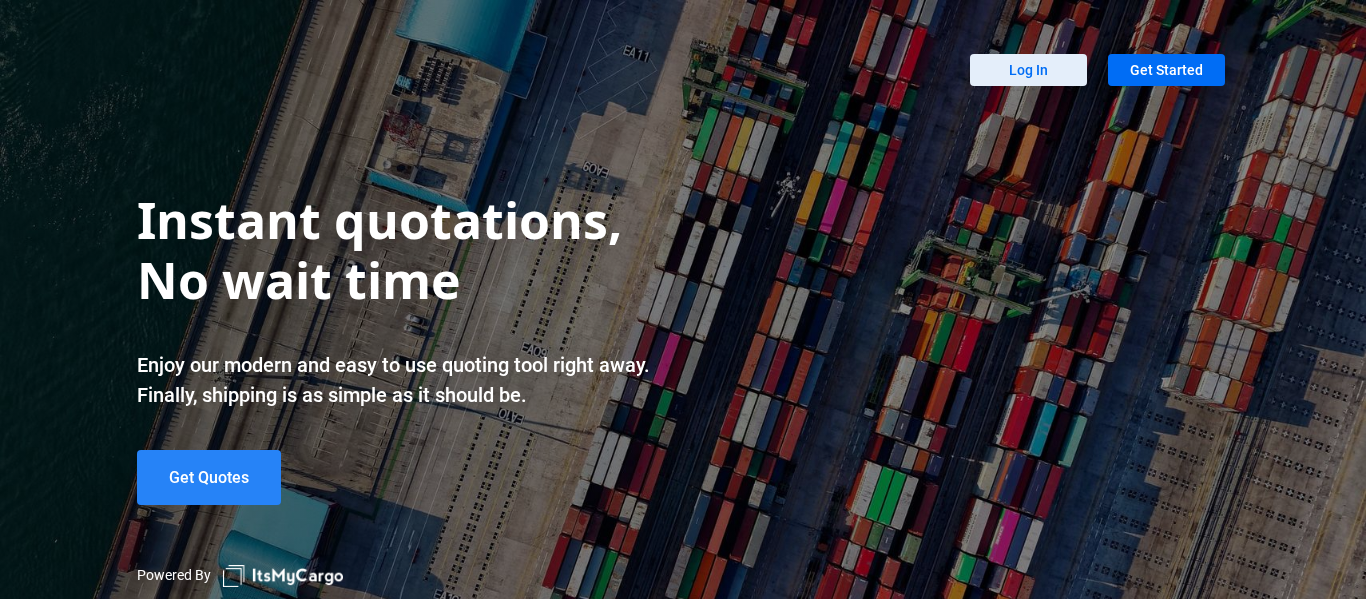 click on "Get Quotes" 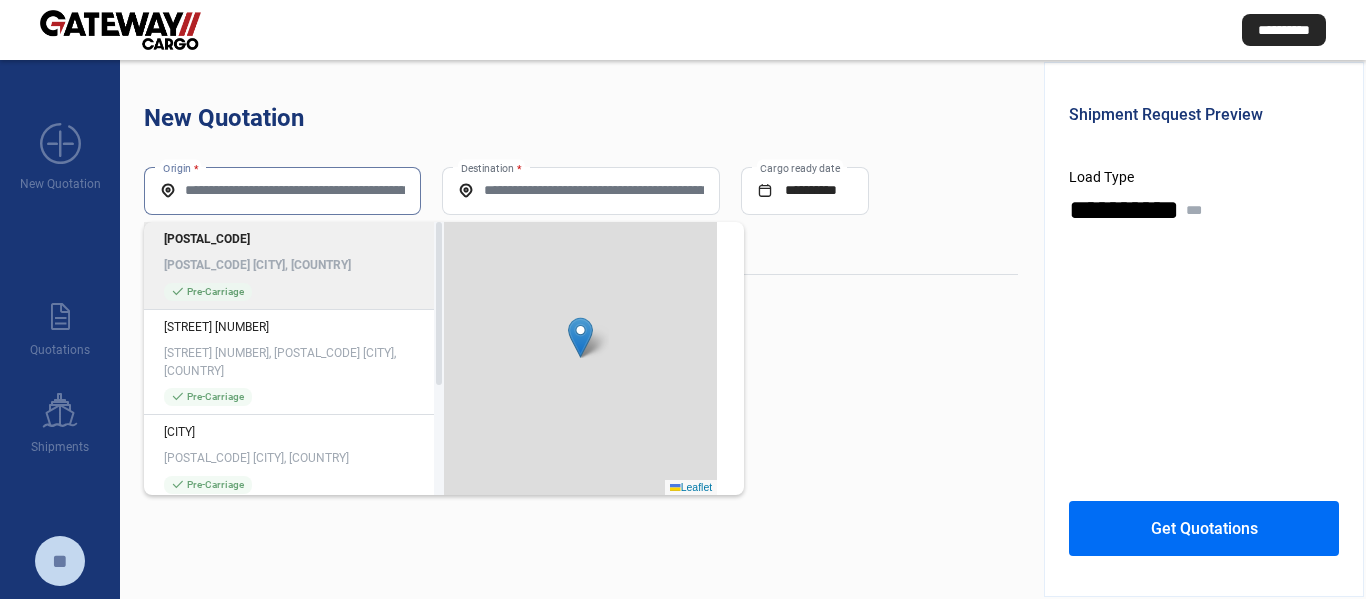 click on "Origin *" at bounding box center [282, 190] 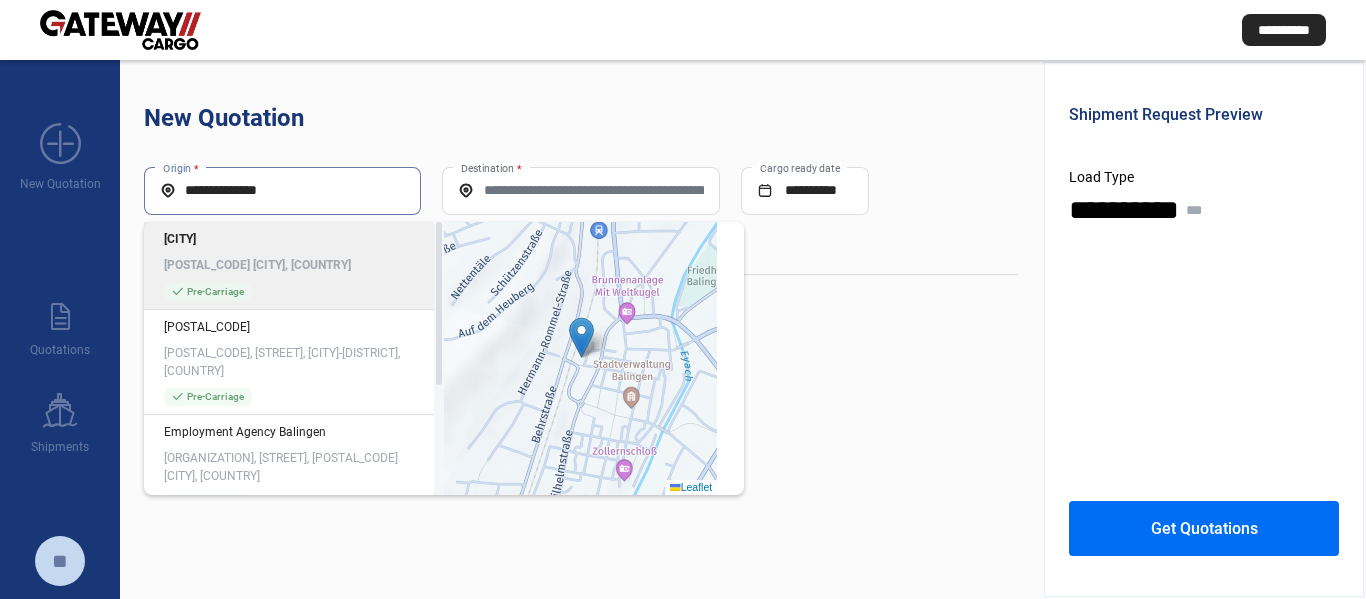 click on "[CITY] [POSTAL_CODE] [CITY], [COUNTRY] [SYMBOL] [PHRASE]" 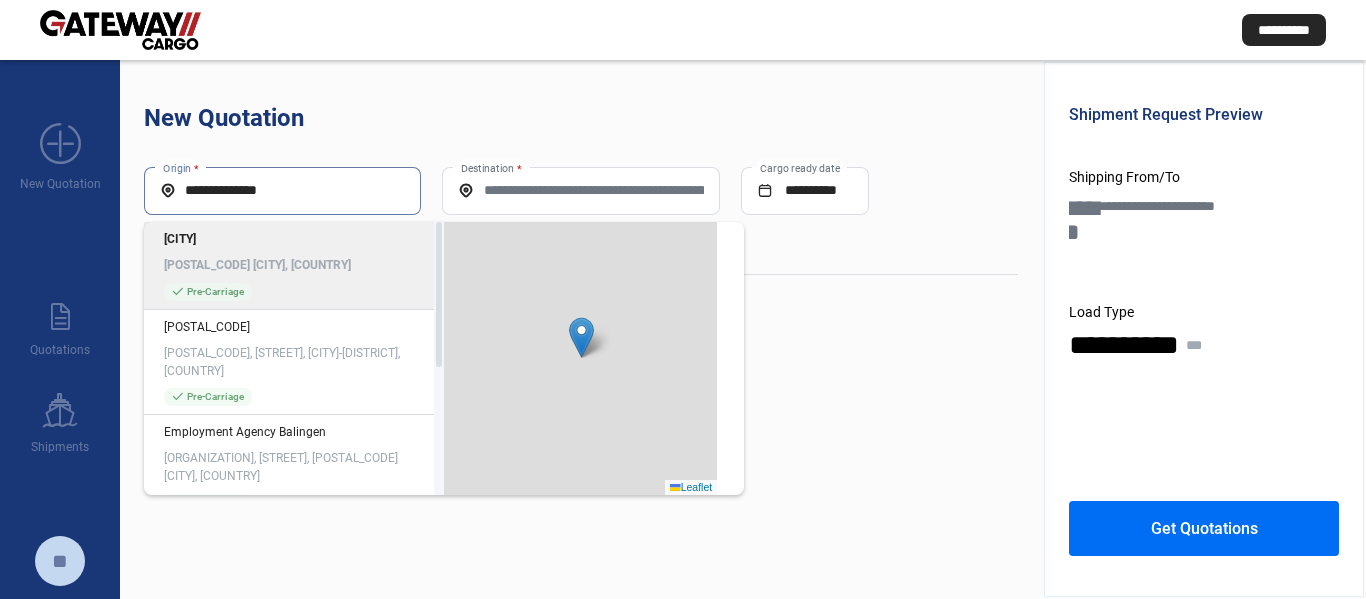 click on "**********" at bounding box center (282, 190) 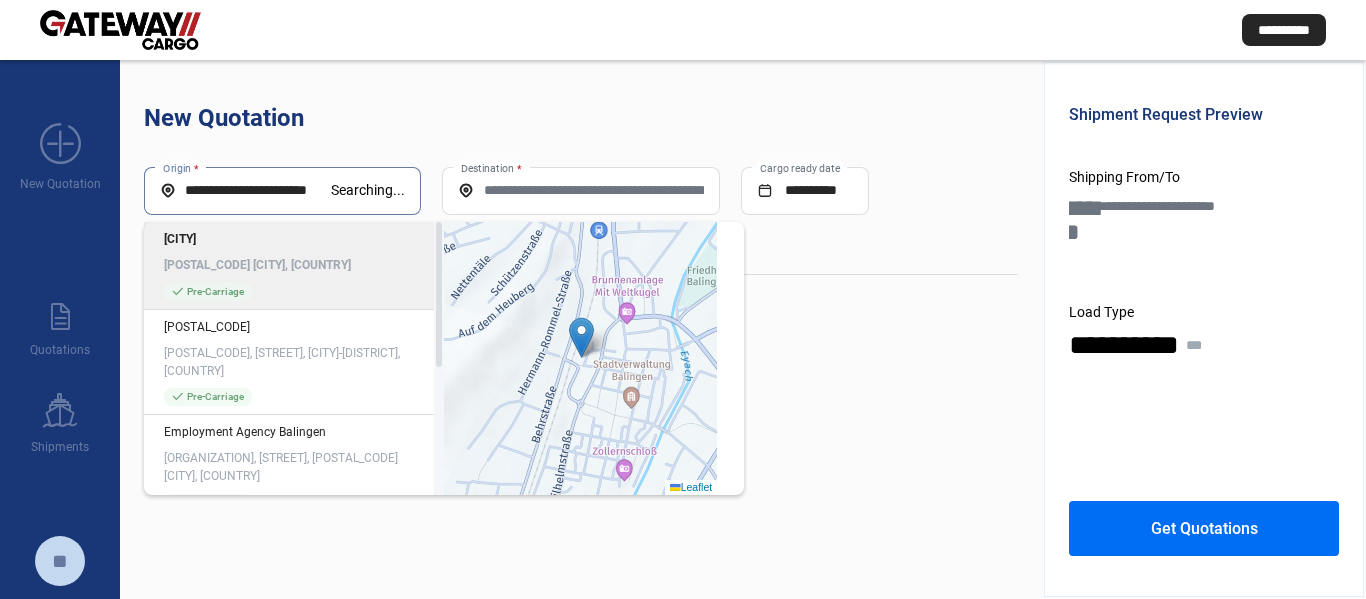 paste on "********" 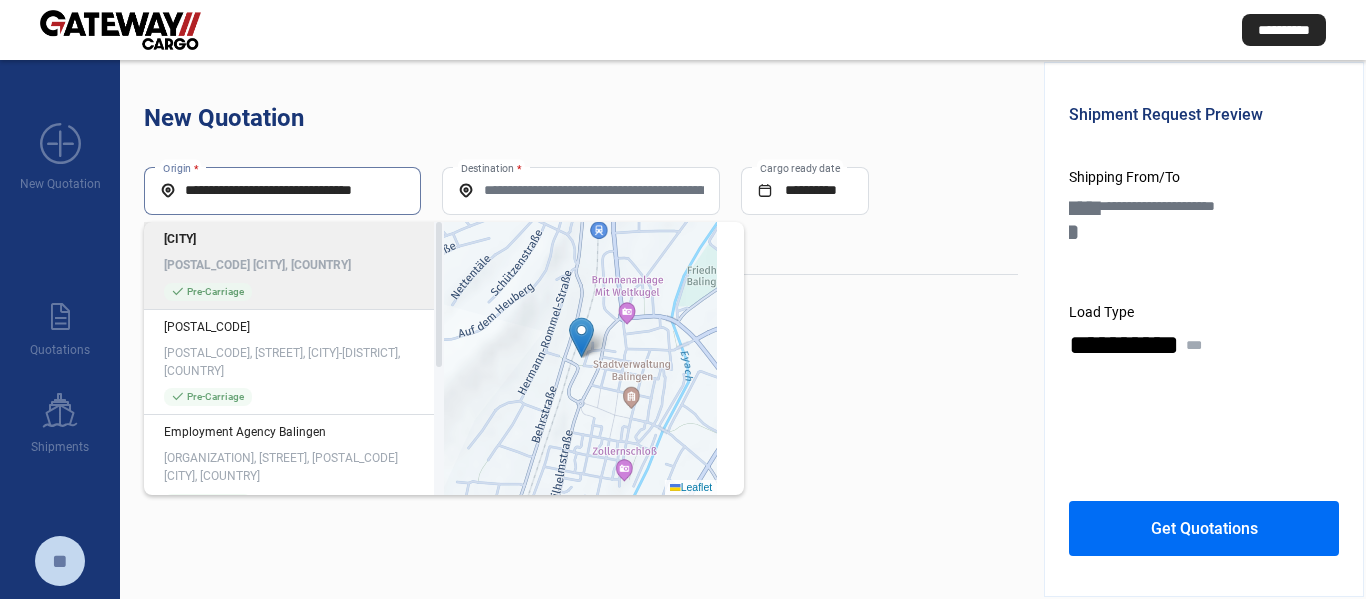 scroll, scrollTop: 0, scrollLeft: 11, axis: horizontal 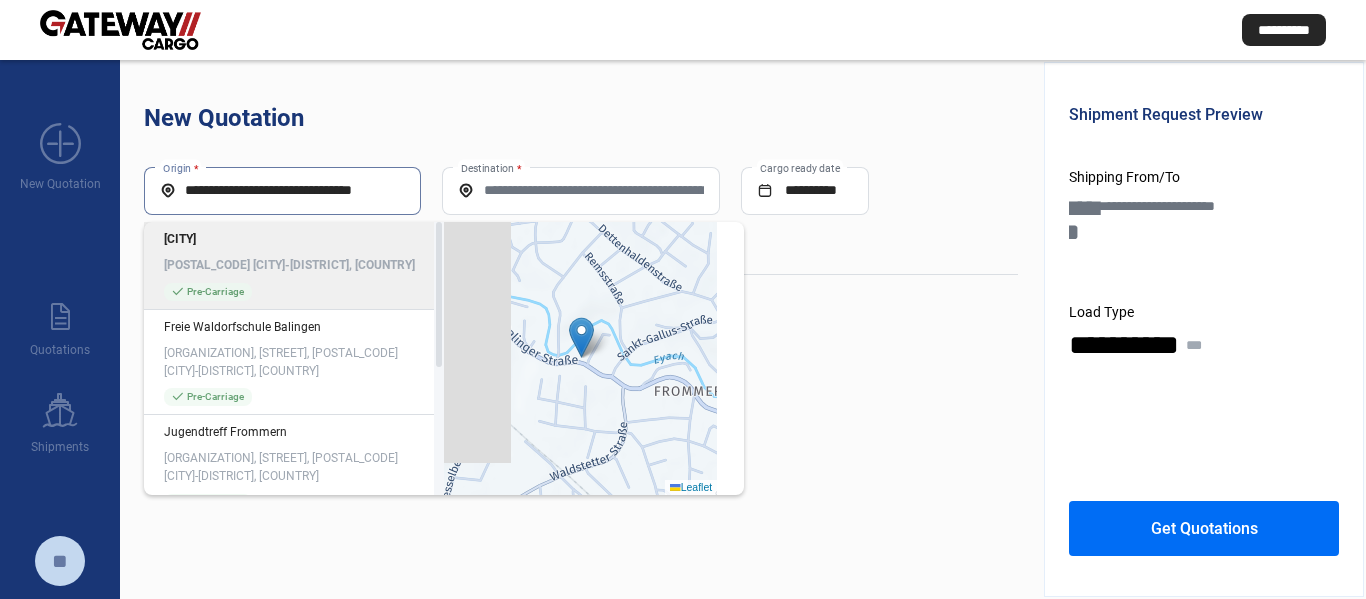 type on "**********" 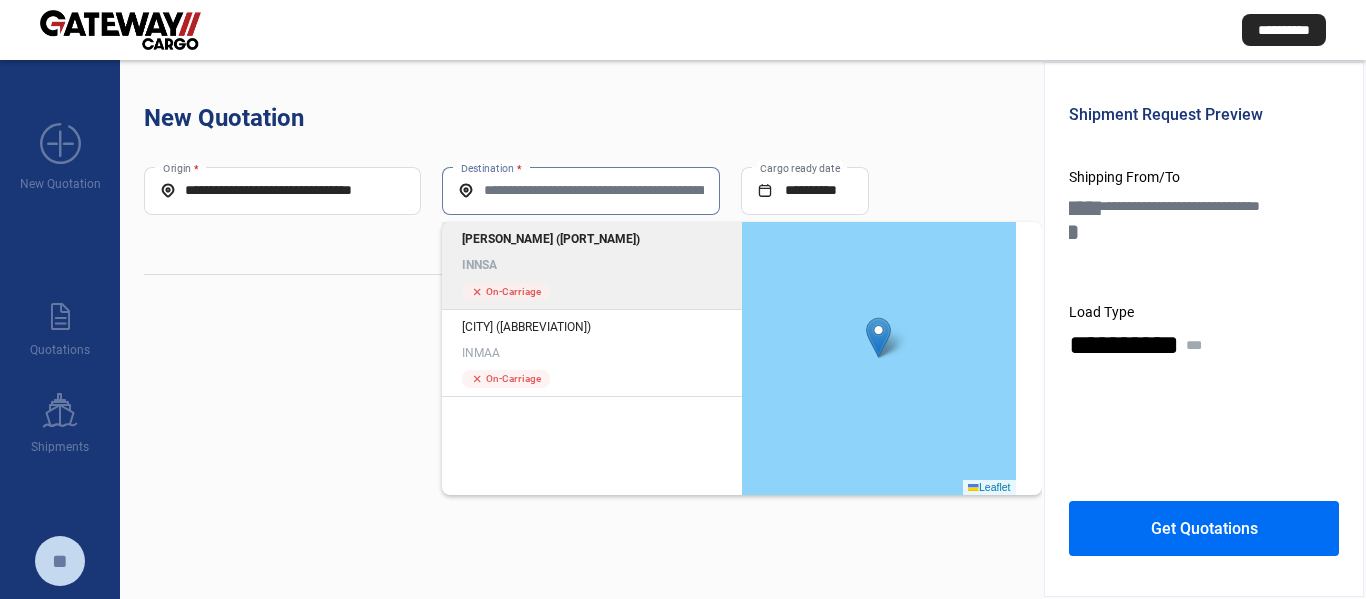 click on "Destination *" at bounding box center [580, 190] 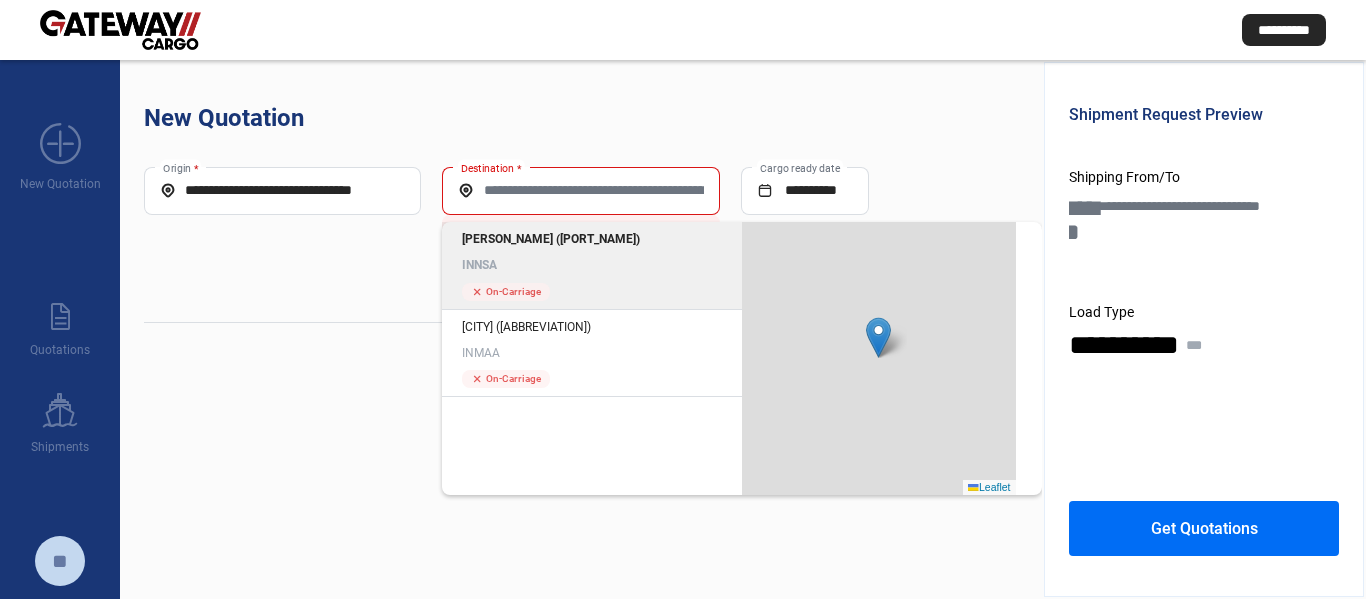 click on "[PERSON_NAME] ([PORT_NAME]) [ABBREVIATION]" 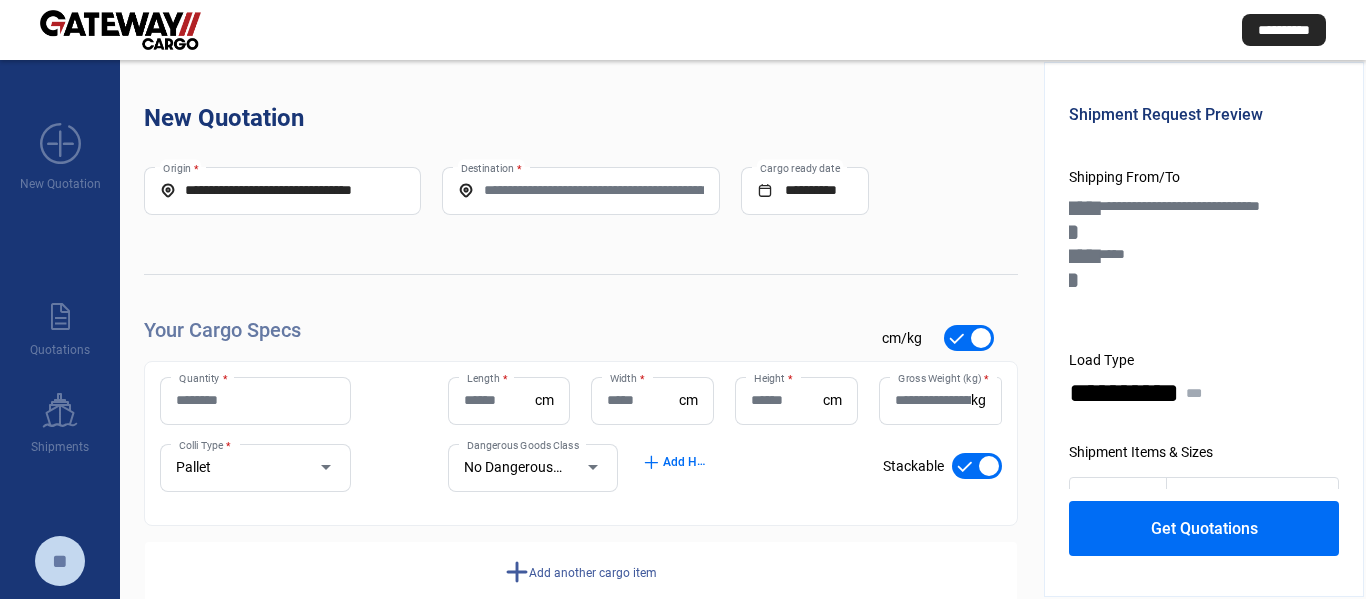 click on "Quantity *" at bounding box center [255, 400] 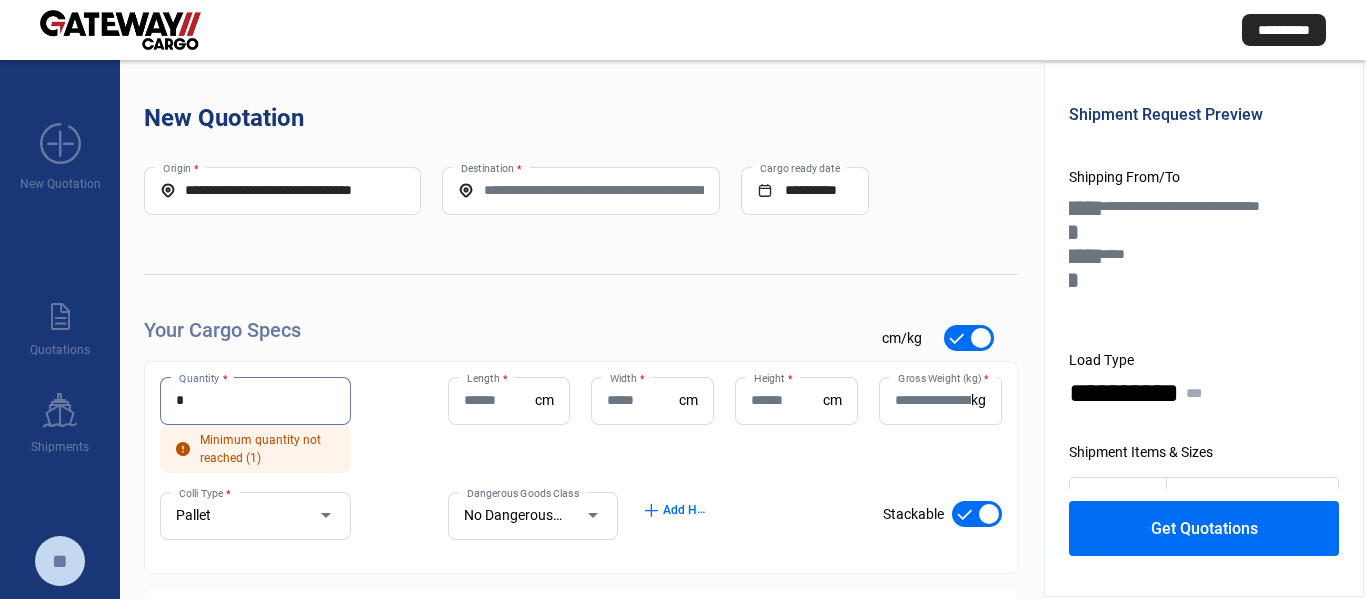 type on "*" 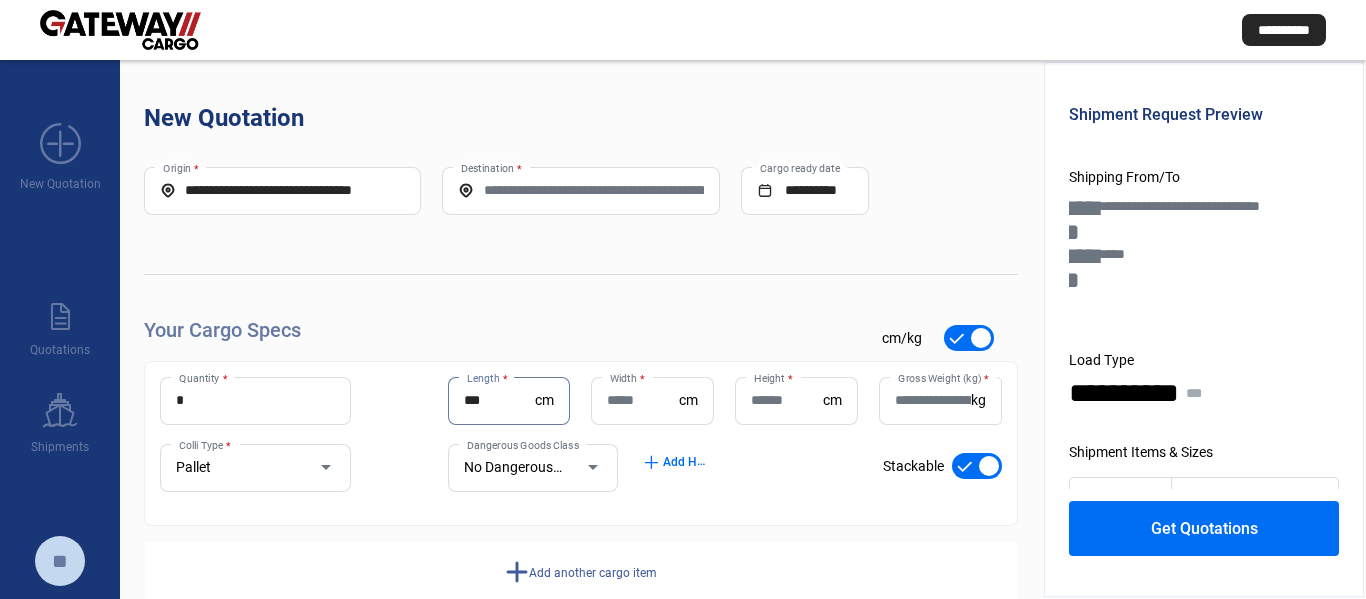 type on "***" 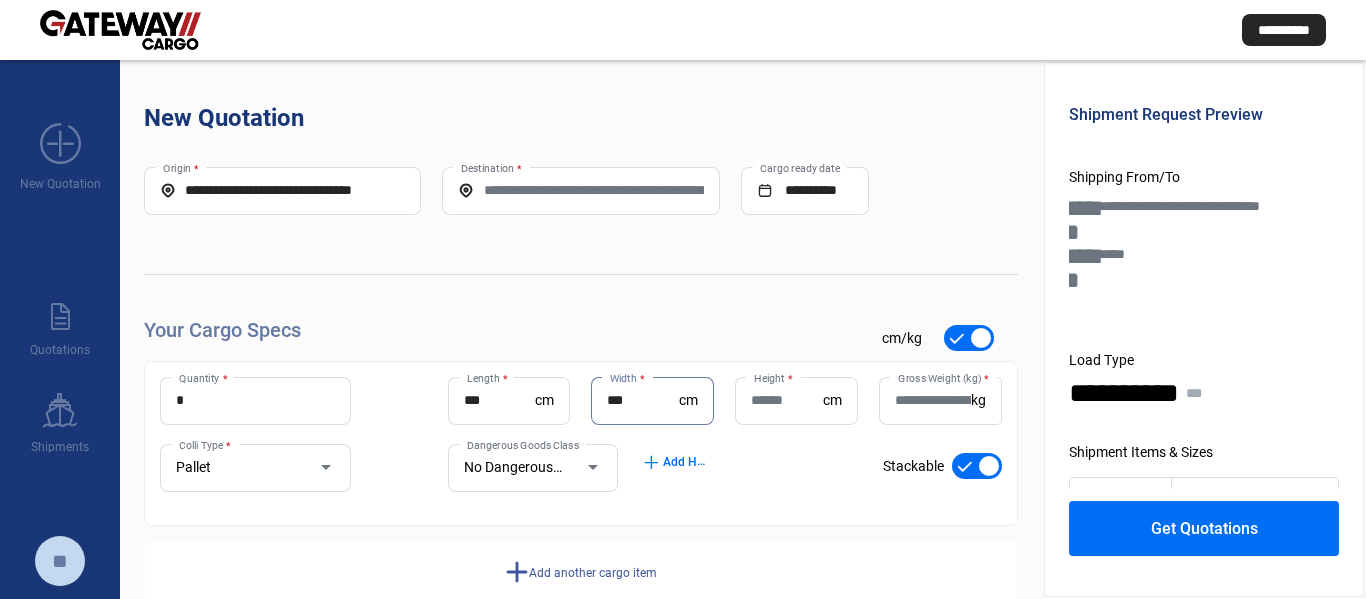 type on "***" 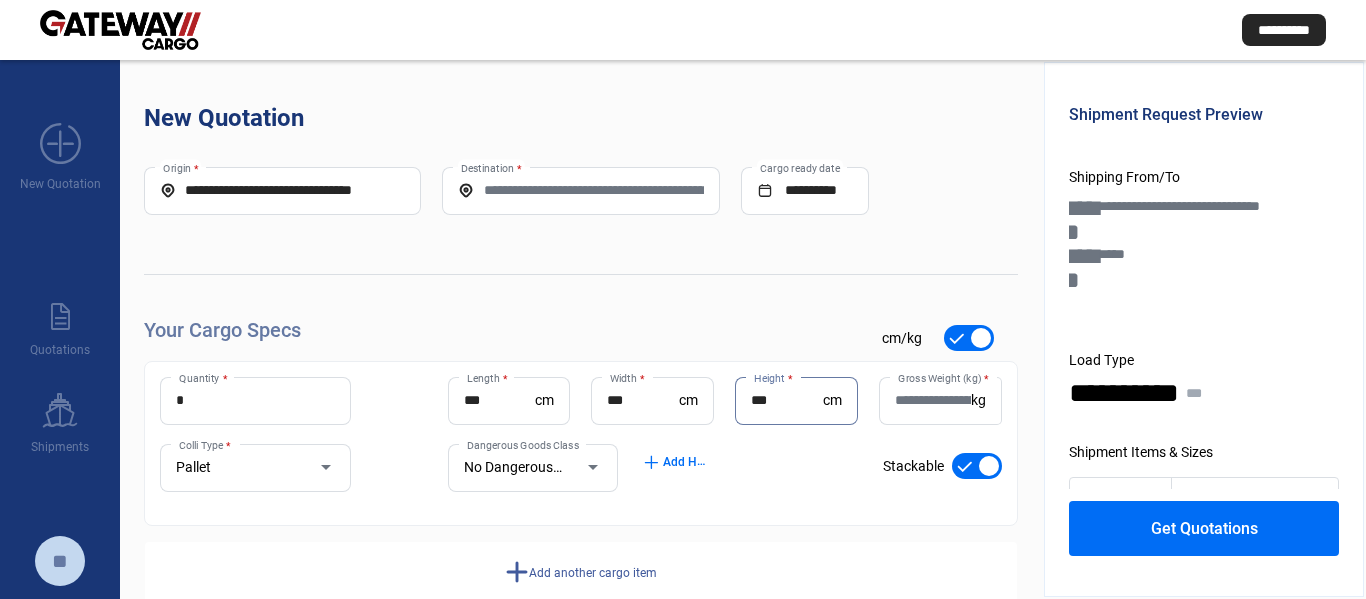 type on "***" 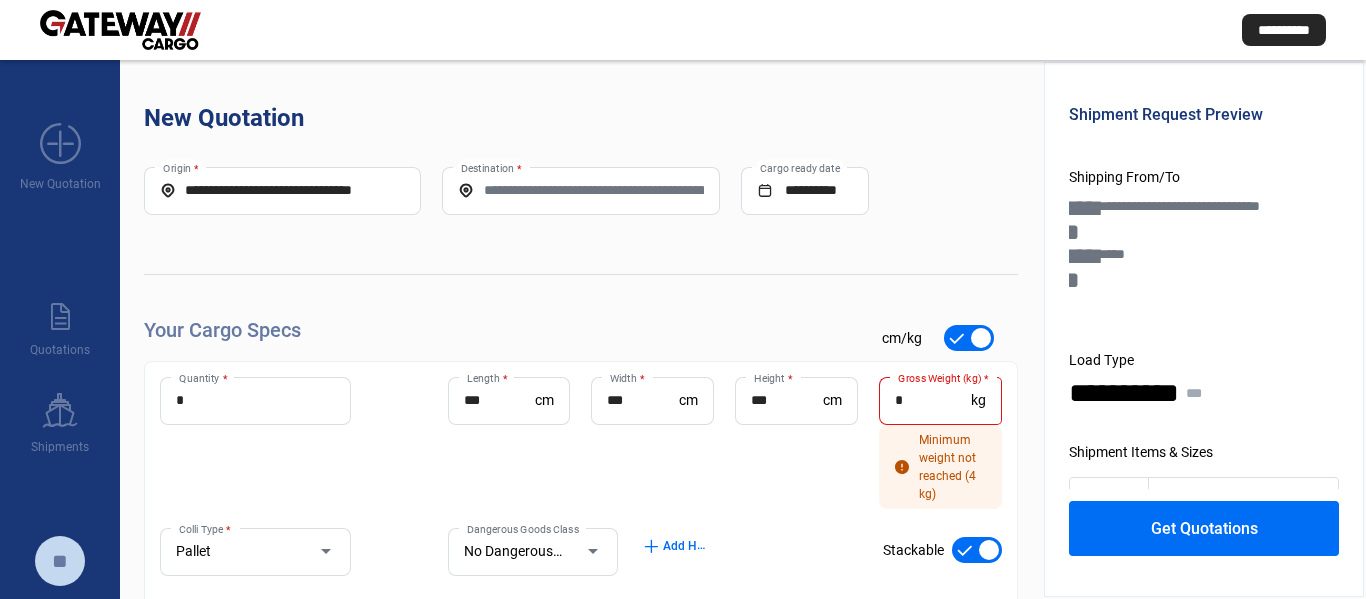 click on "*** Height  *" 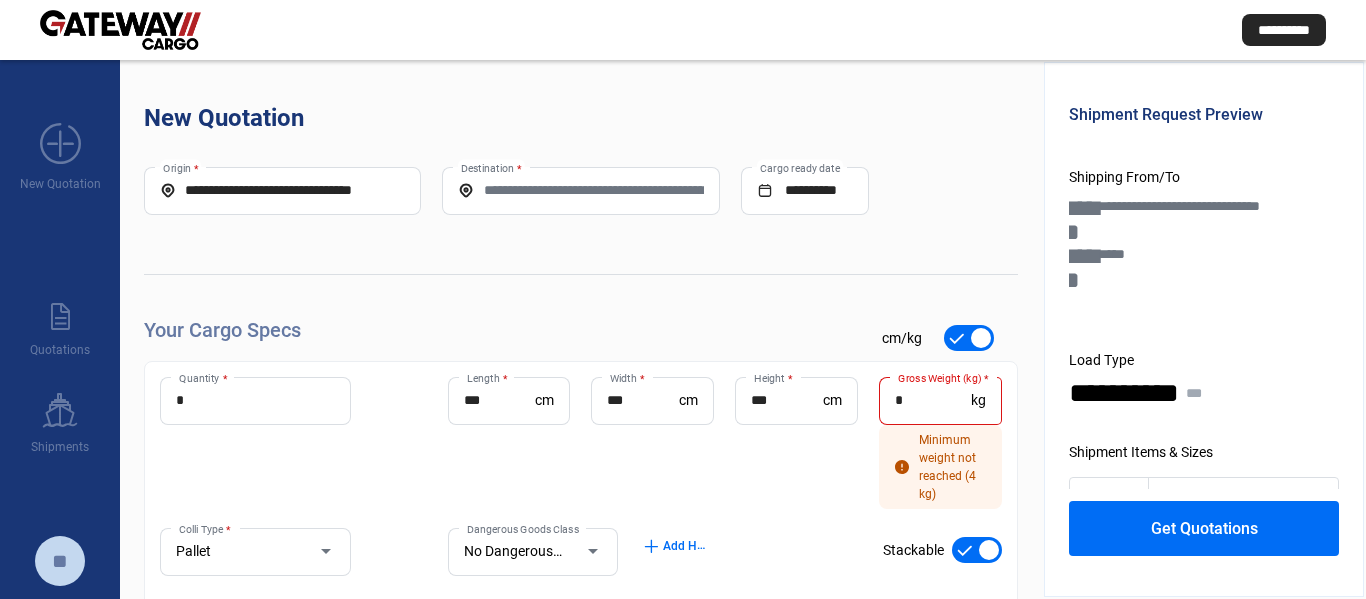 click on "*** Width  * cm" 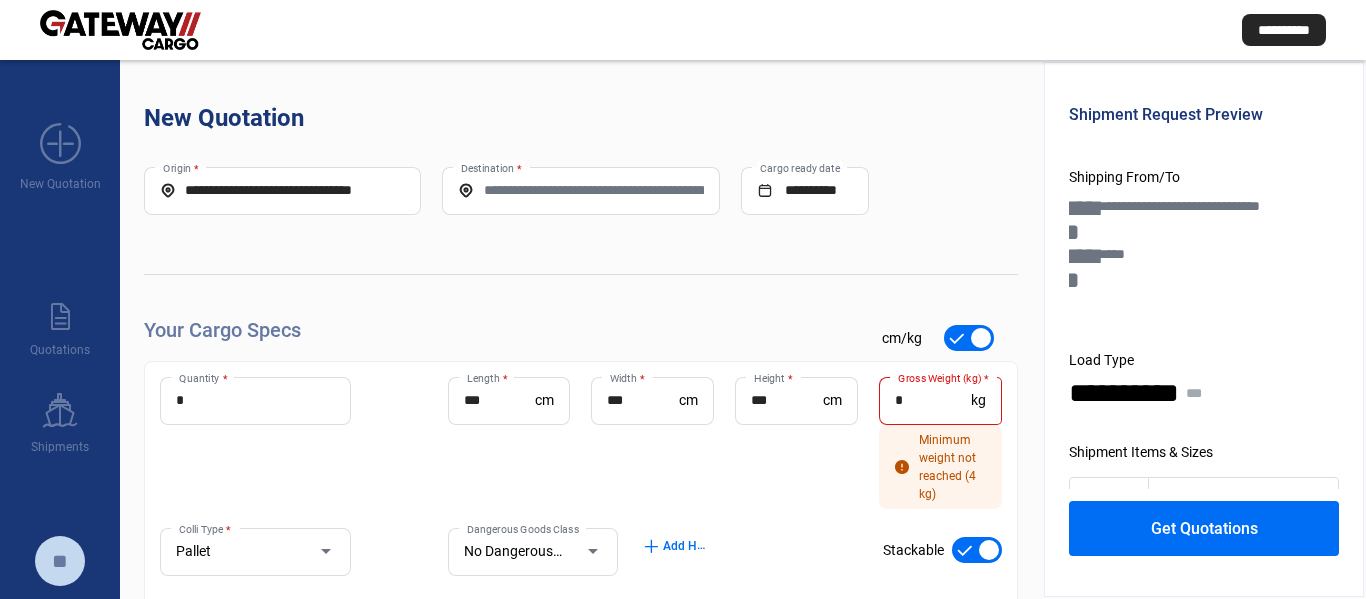 drag, startPoint x: 923, startPoint y: 399, endPoint x: 913, endPoint y: 396, distance: 10.440307 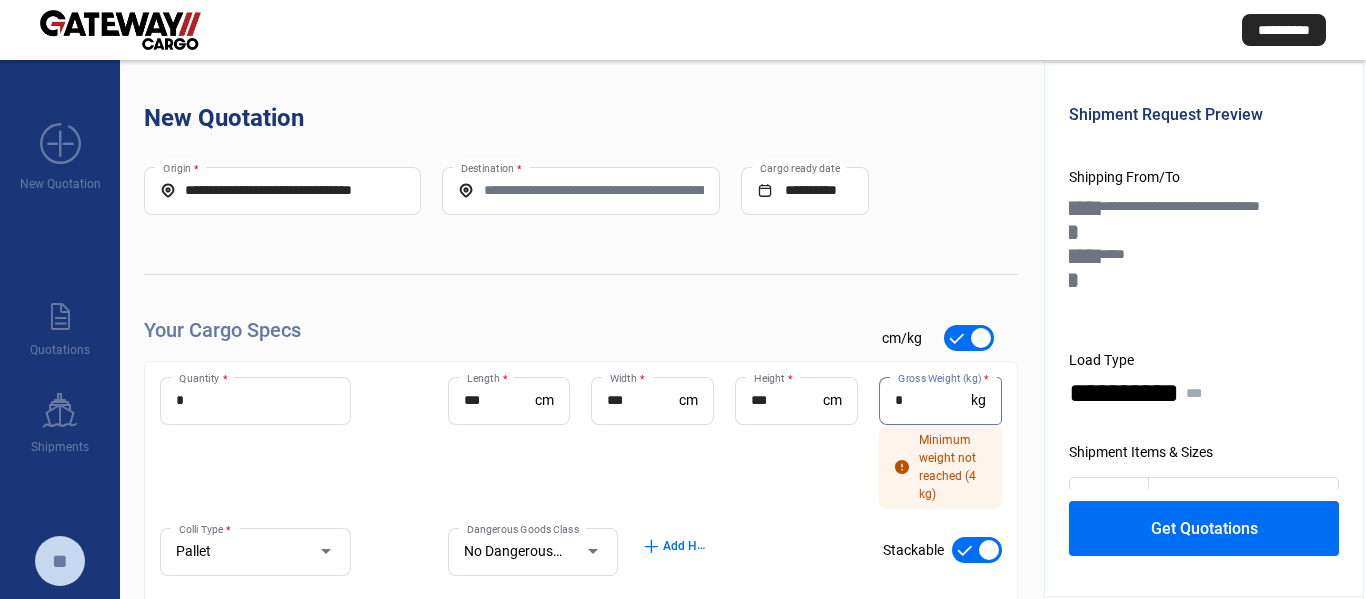 click on "*" at bounding box center (933, 400) 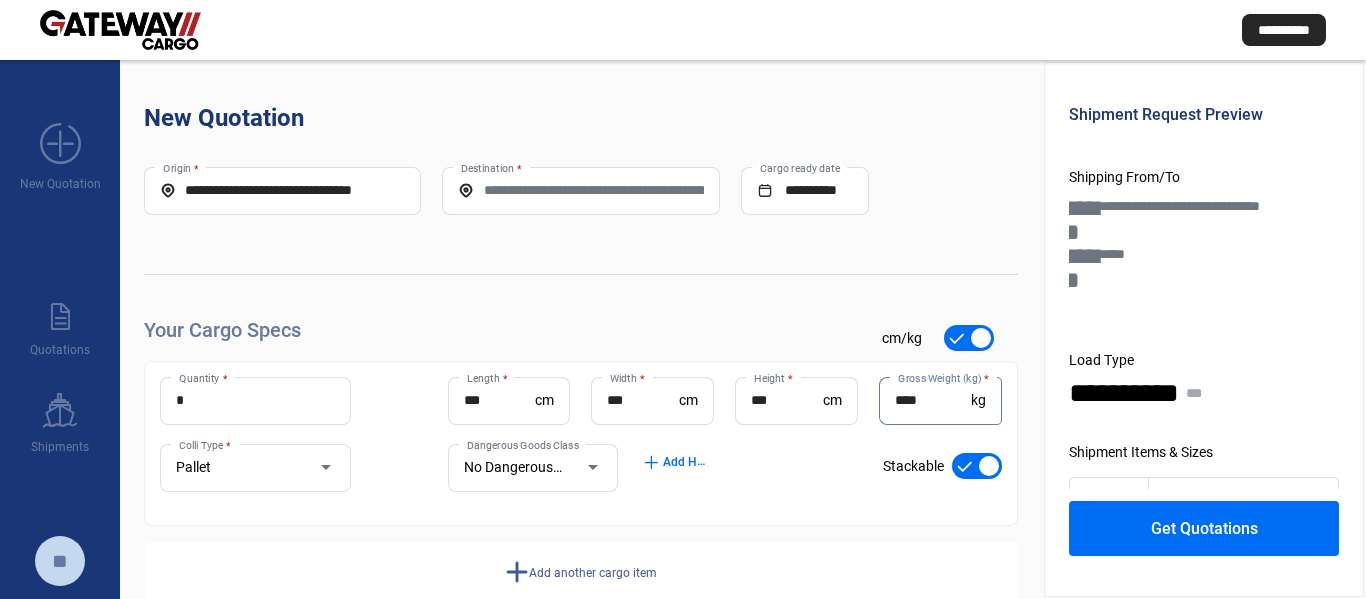 type on "****" 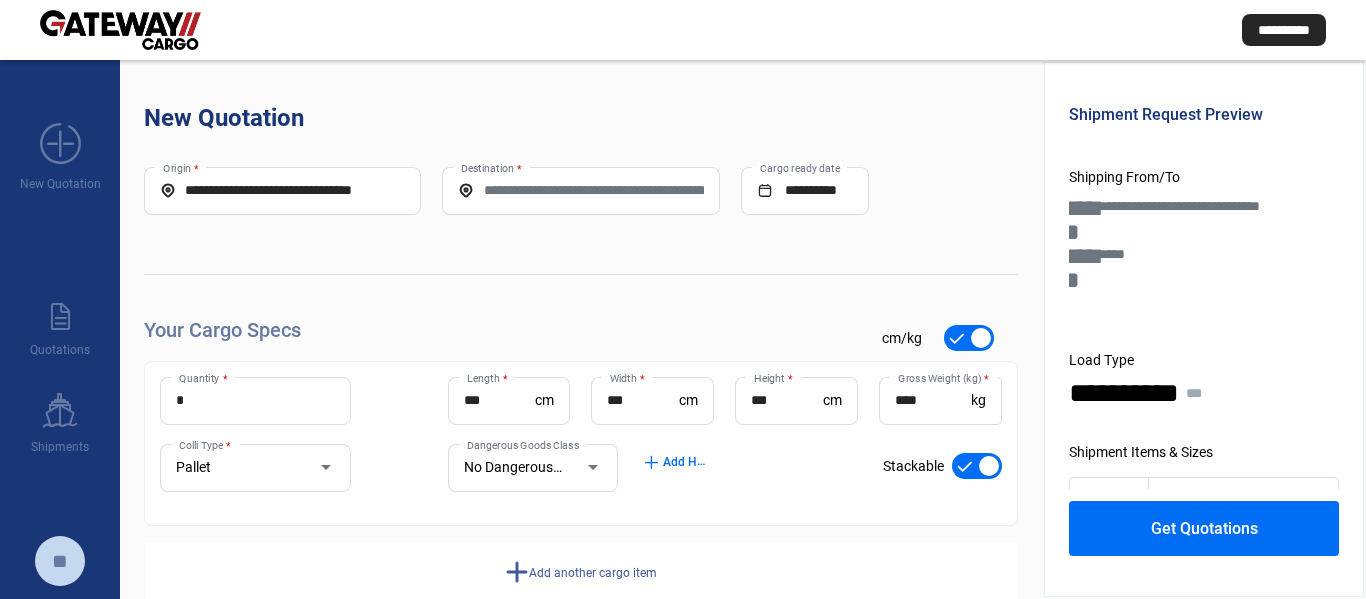 click on "Add another cargo item" 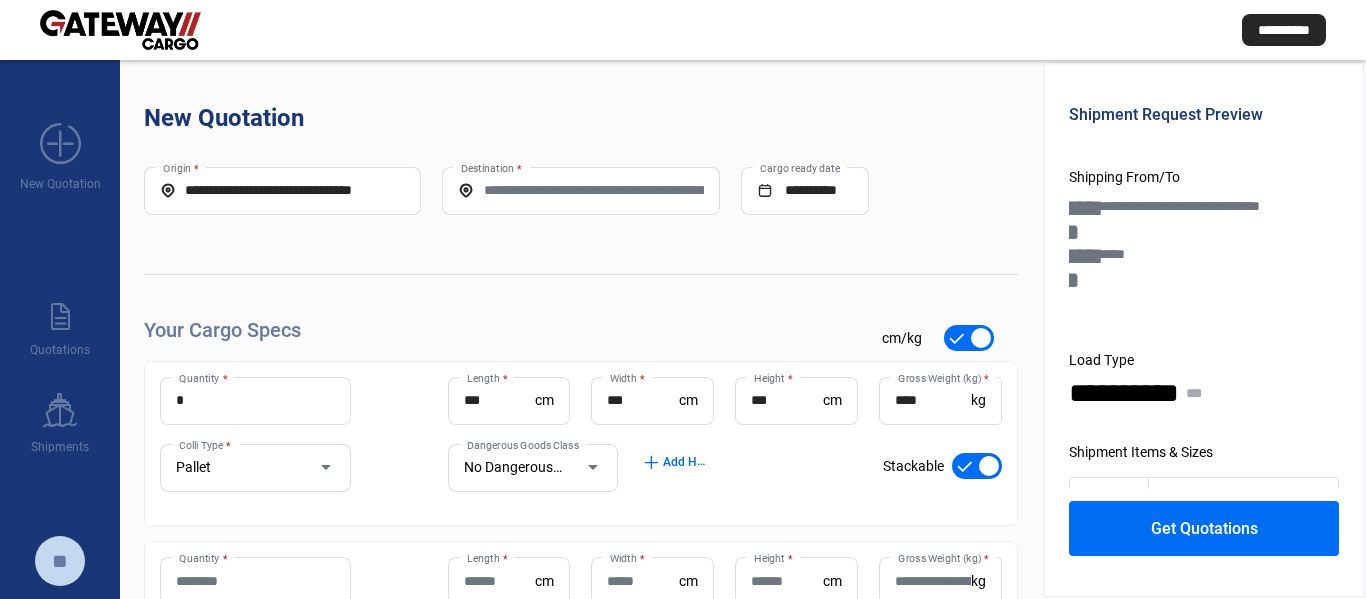 click on "Quantity *" 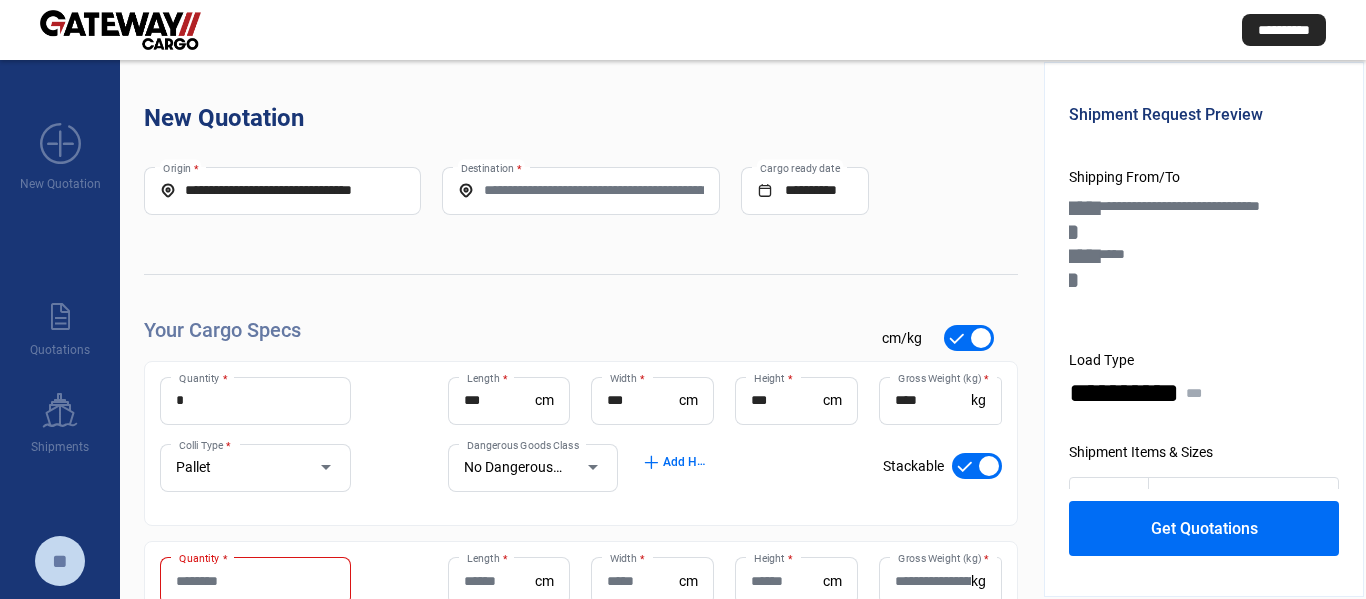 click on "Quantity *" 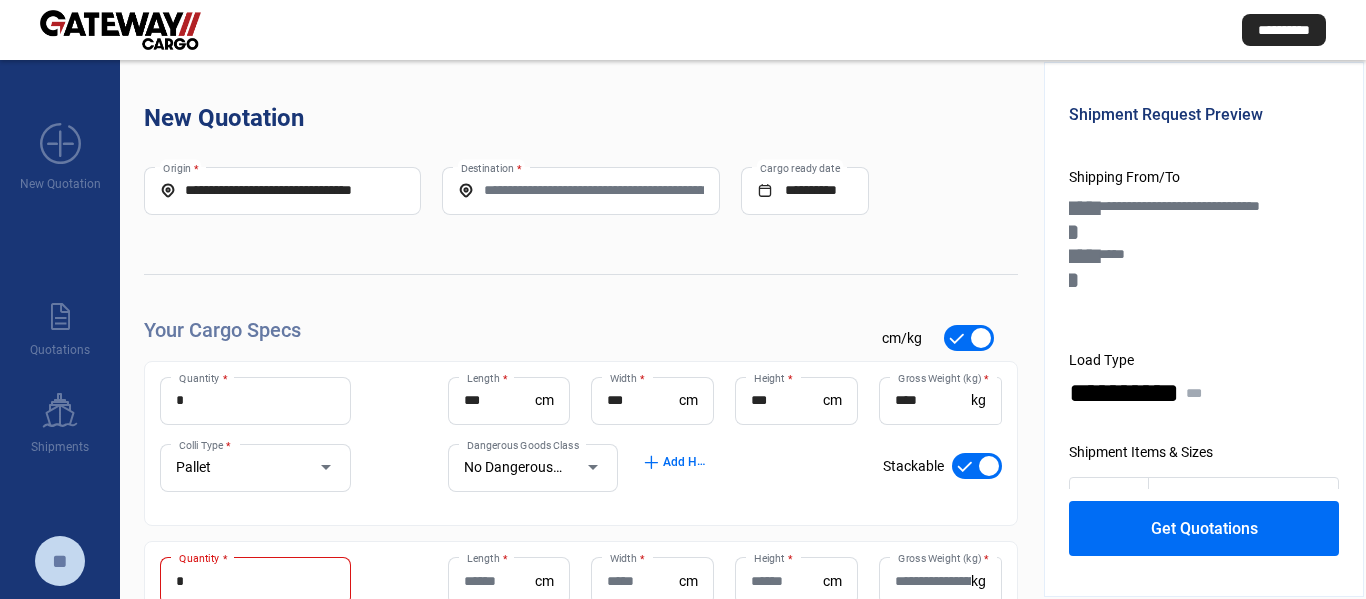 type on "*" 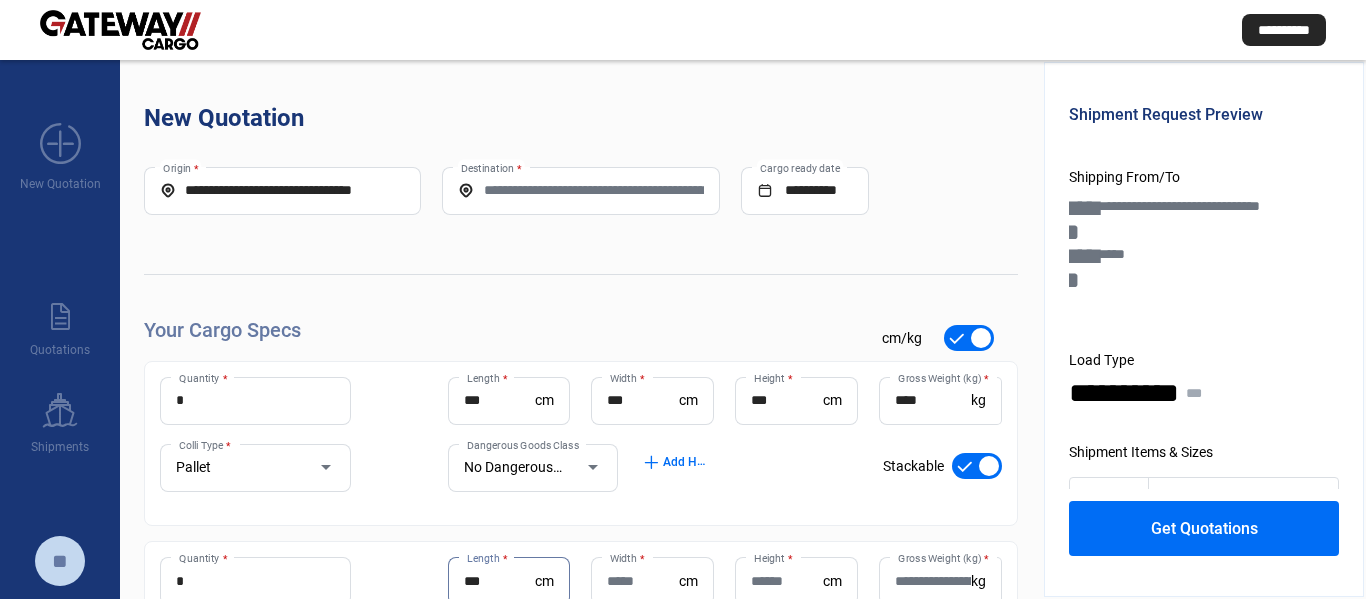 type on "***" 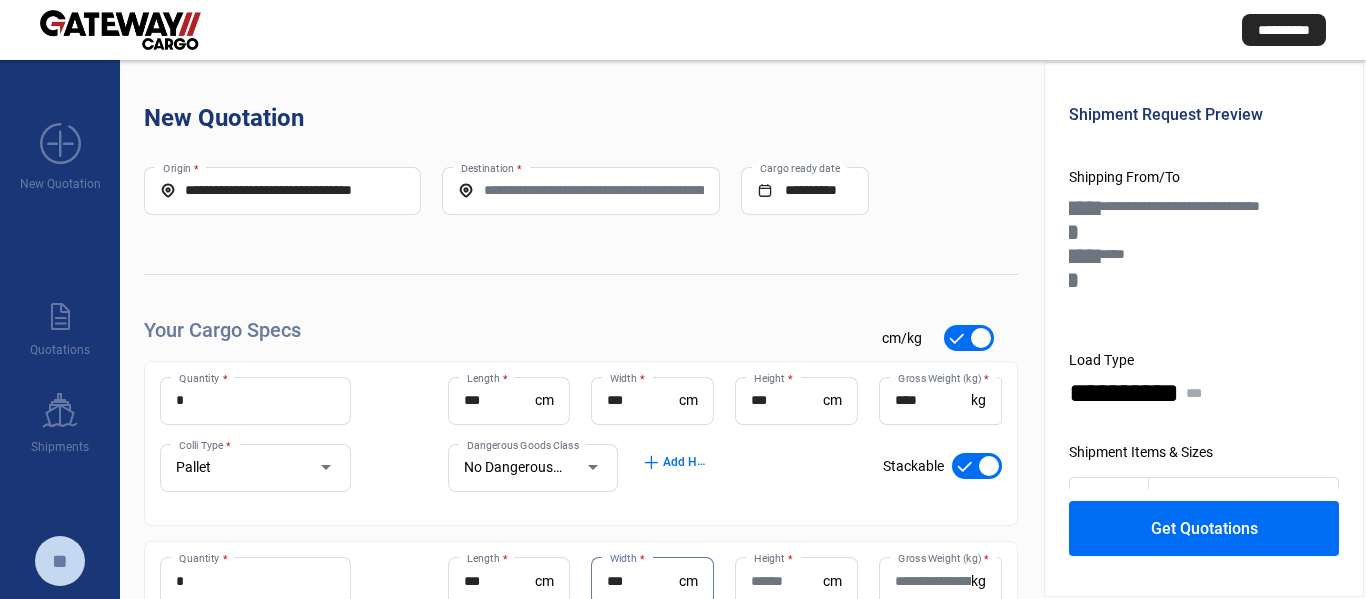 type on "***" 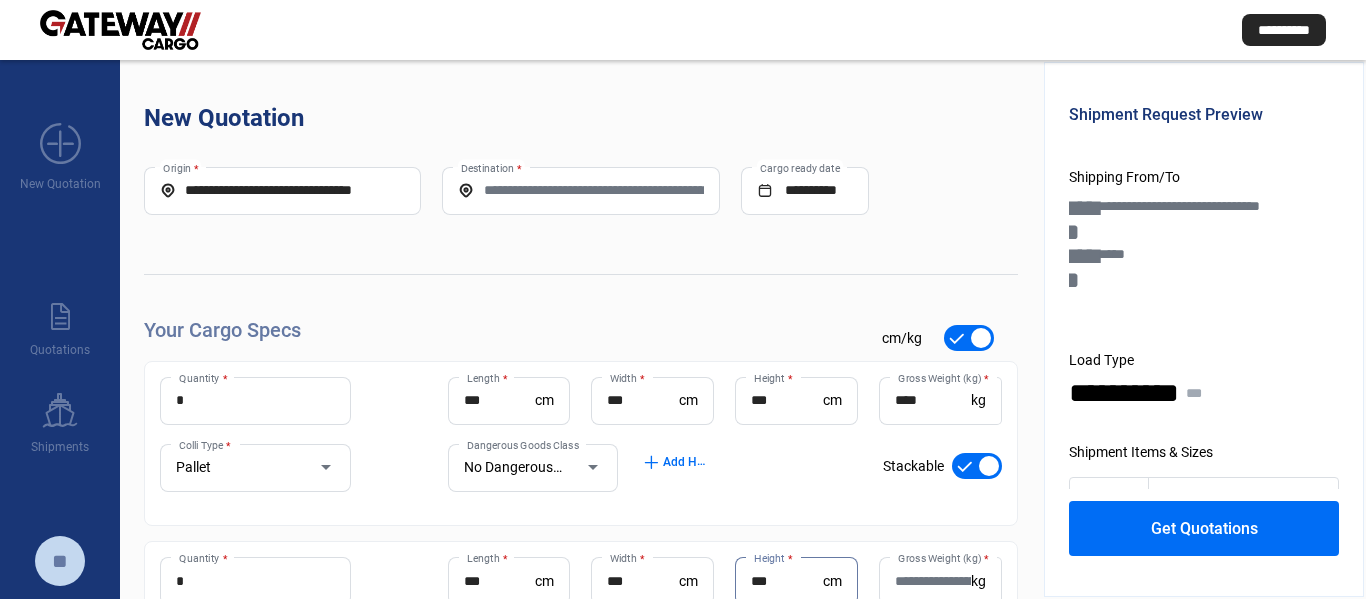 type on "***" 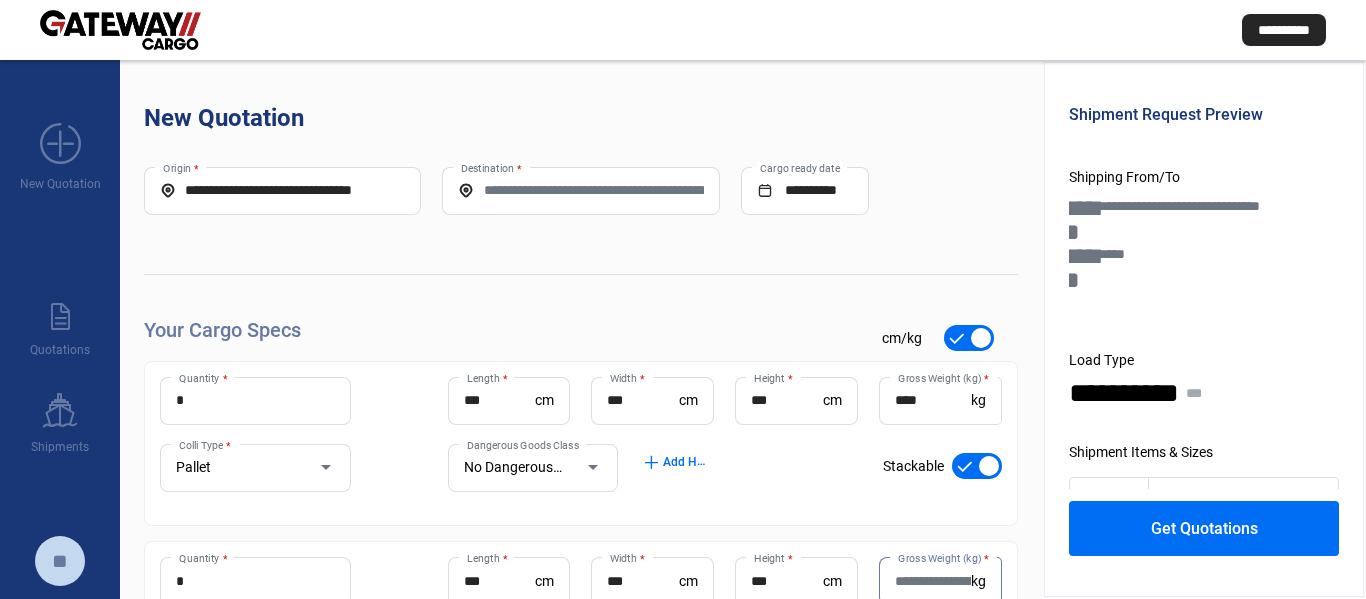click on "****" at bounding box center [933, 400] 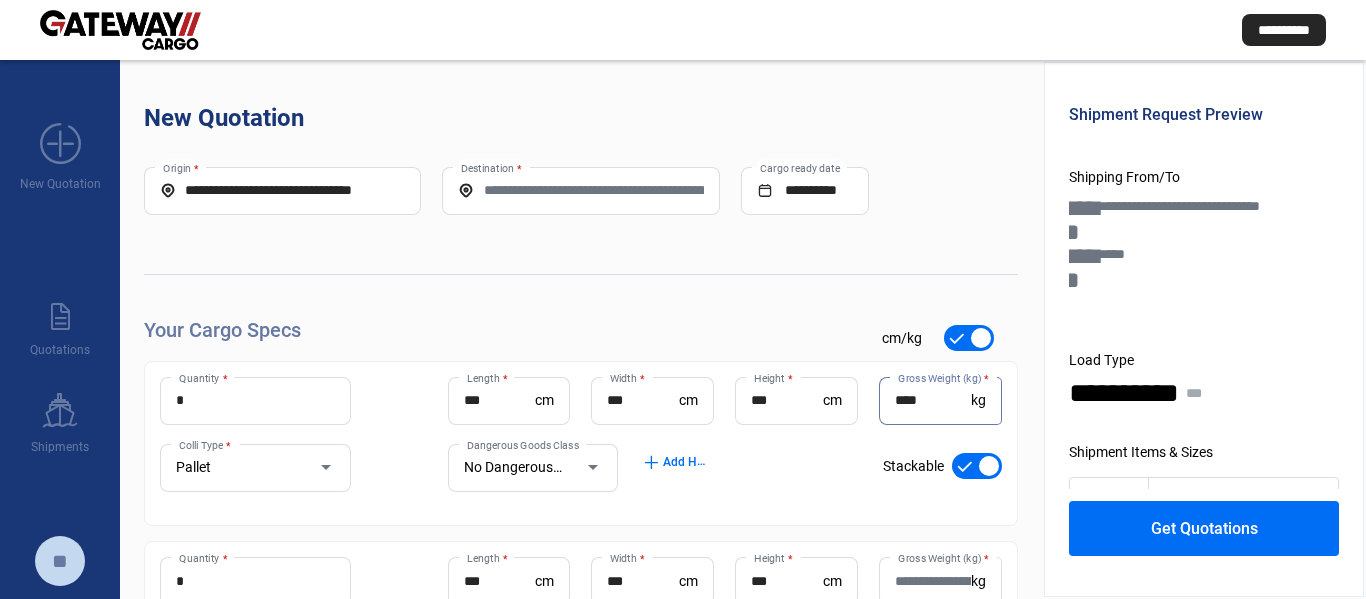 click on "****" at bounding box center (933, 400) 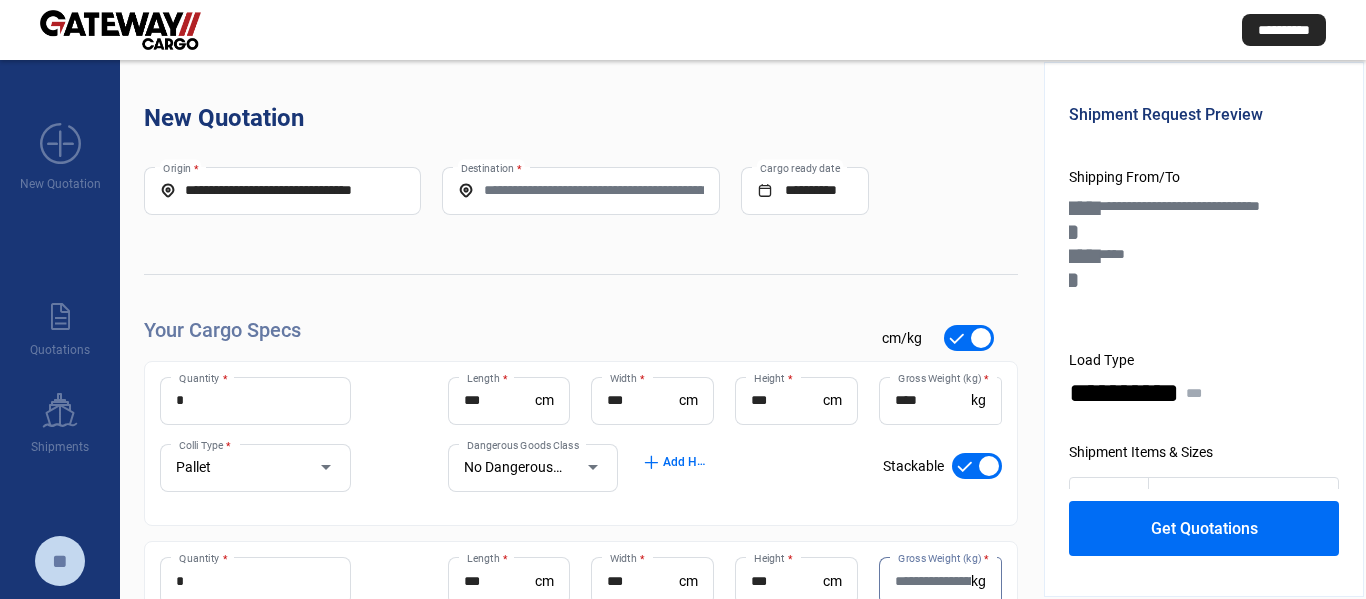 click on "Gross Weight (kg)  *" at bounding box center [933, 581] 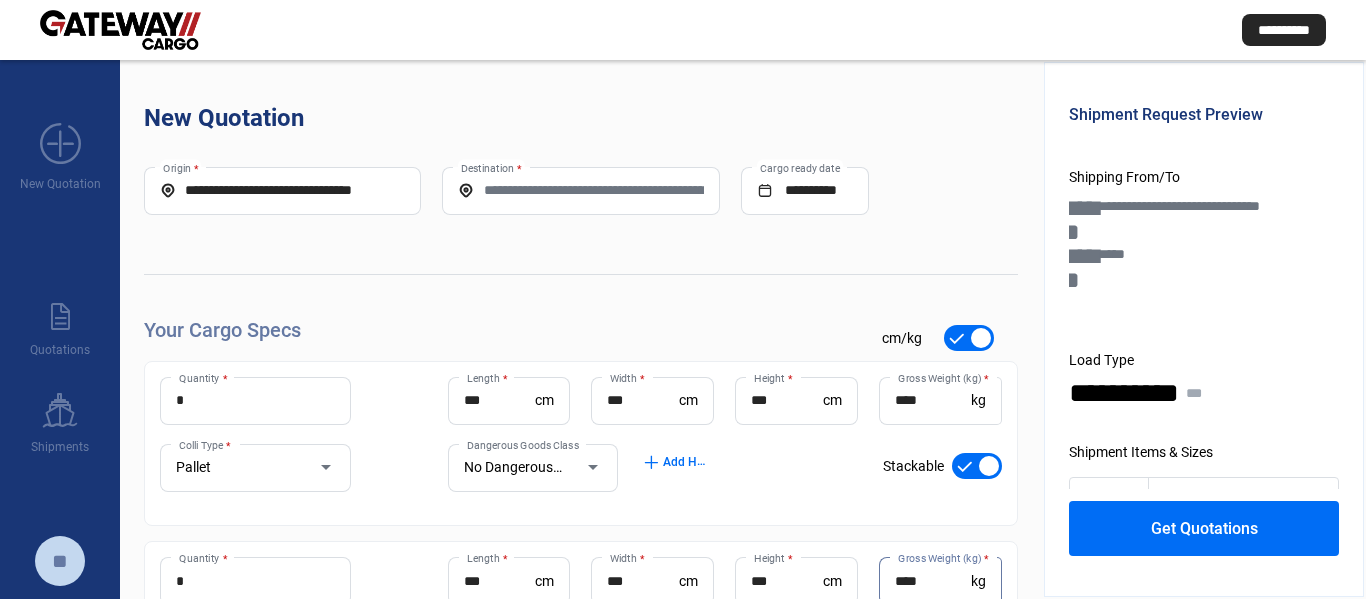 type on "****" 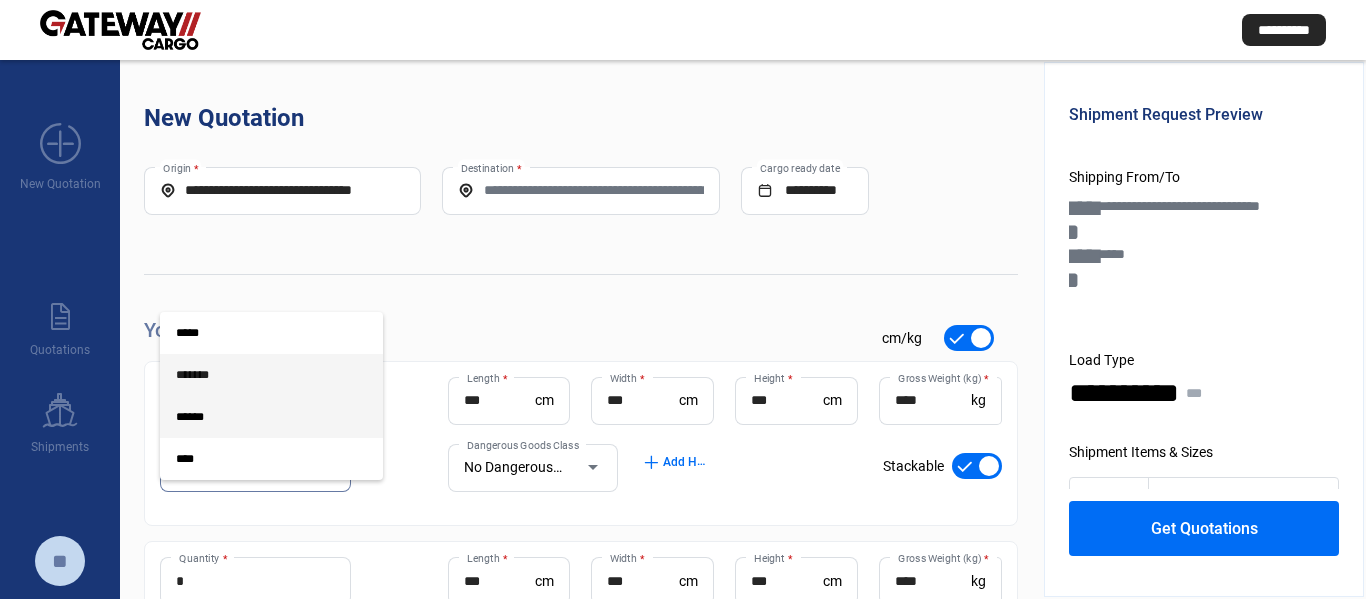 click on "*******" at bounding box center (255, 375) 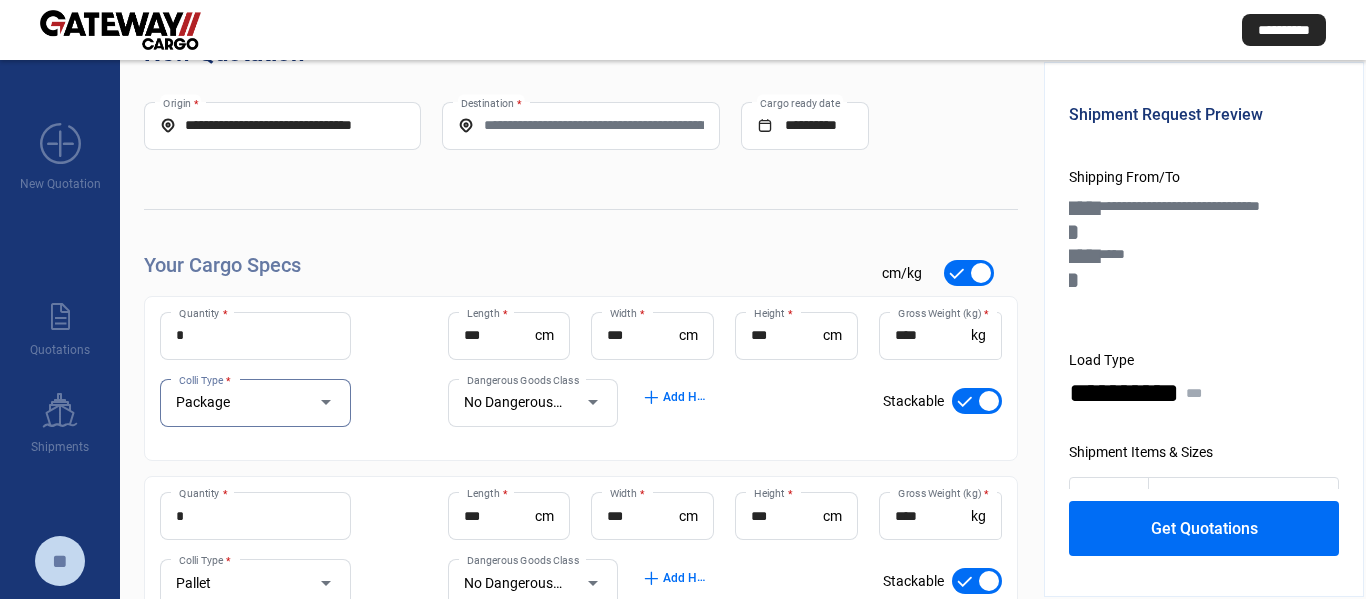 scroll, scrollTop: 100, scrollLeft: 0, axis: vertical 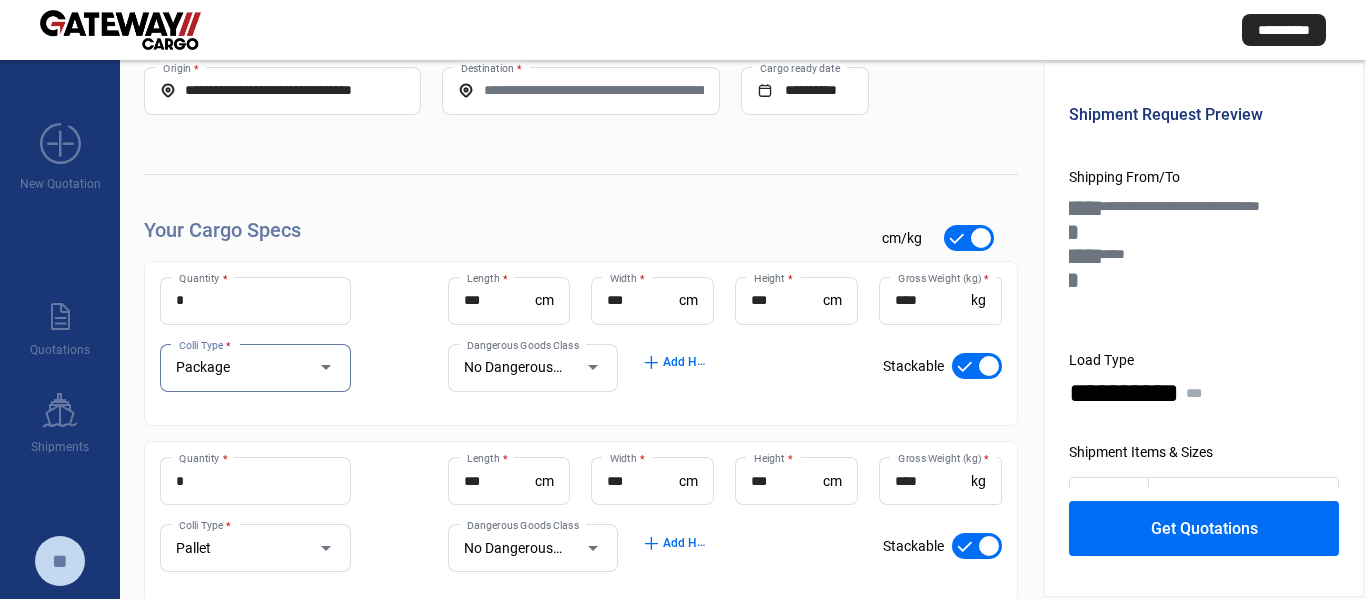 click on "Pallet Colli Type *" 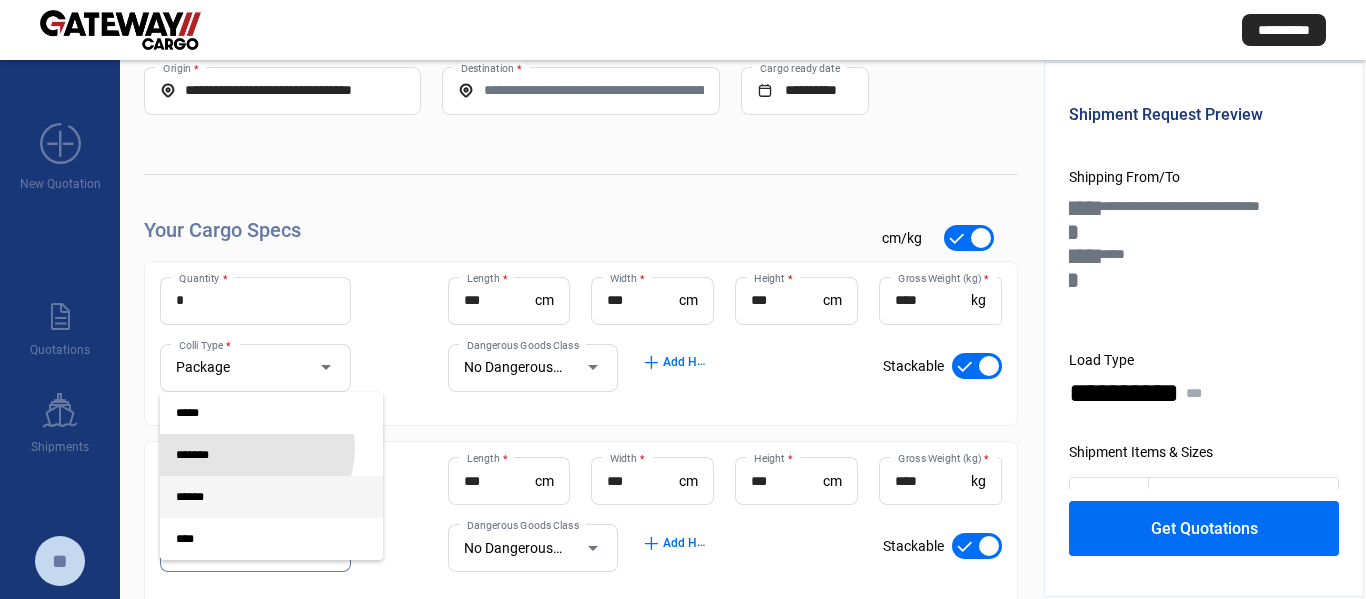 click on "*******" at bounding box center (255, 455) 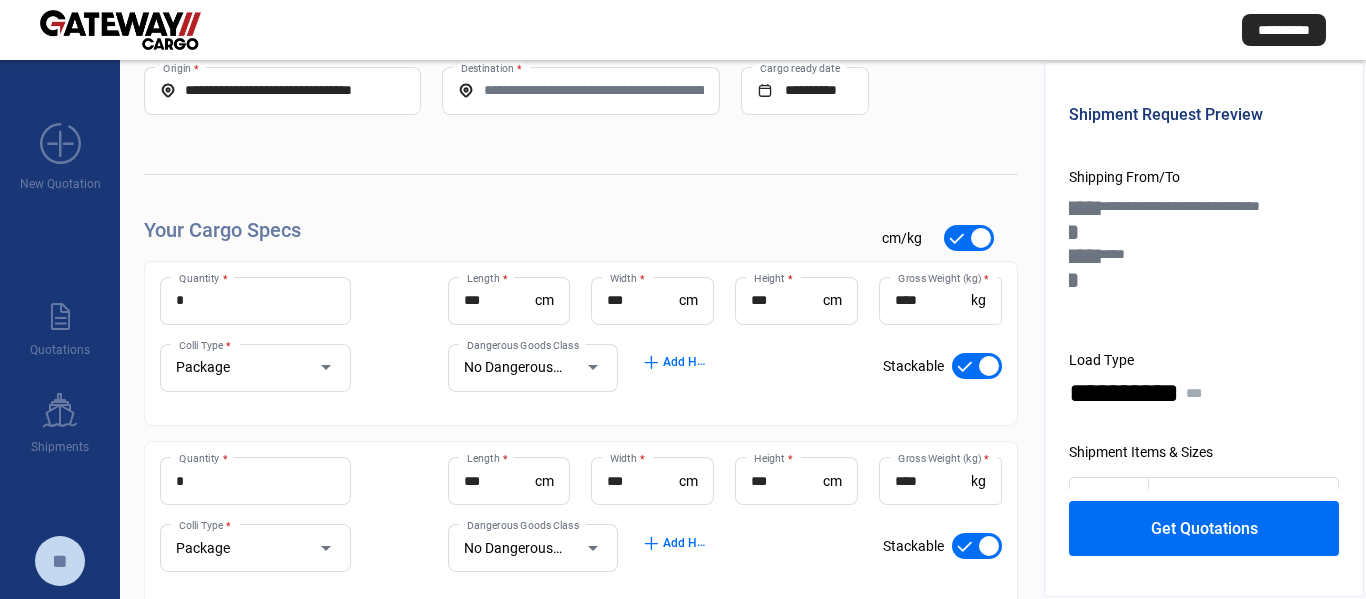 click on "Get Quotations" 